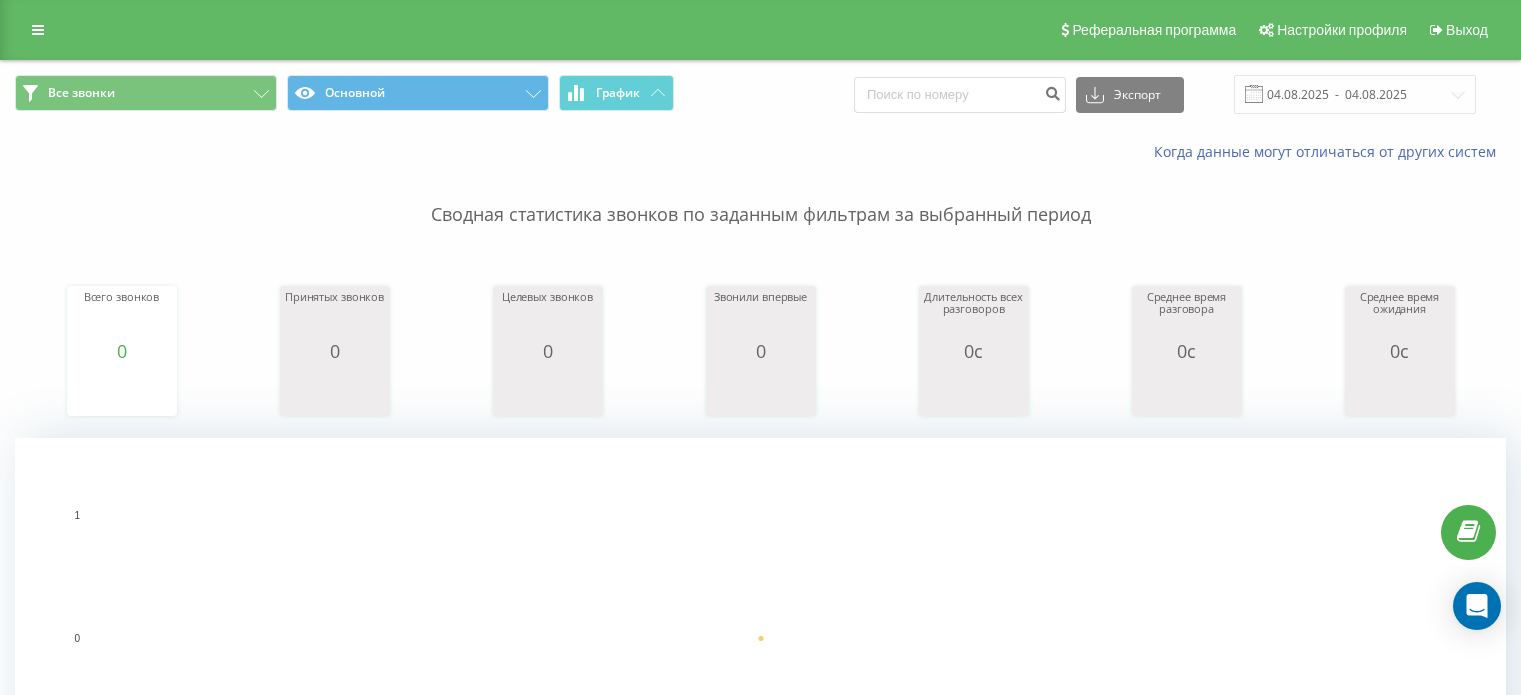 scroll, scrollTop: 0, scrollLeft: 0, axis: both 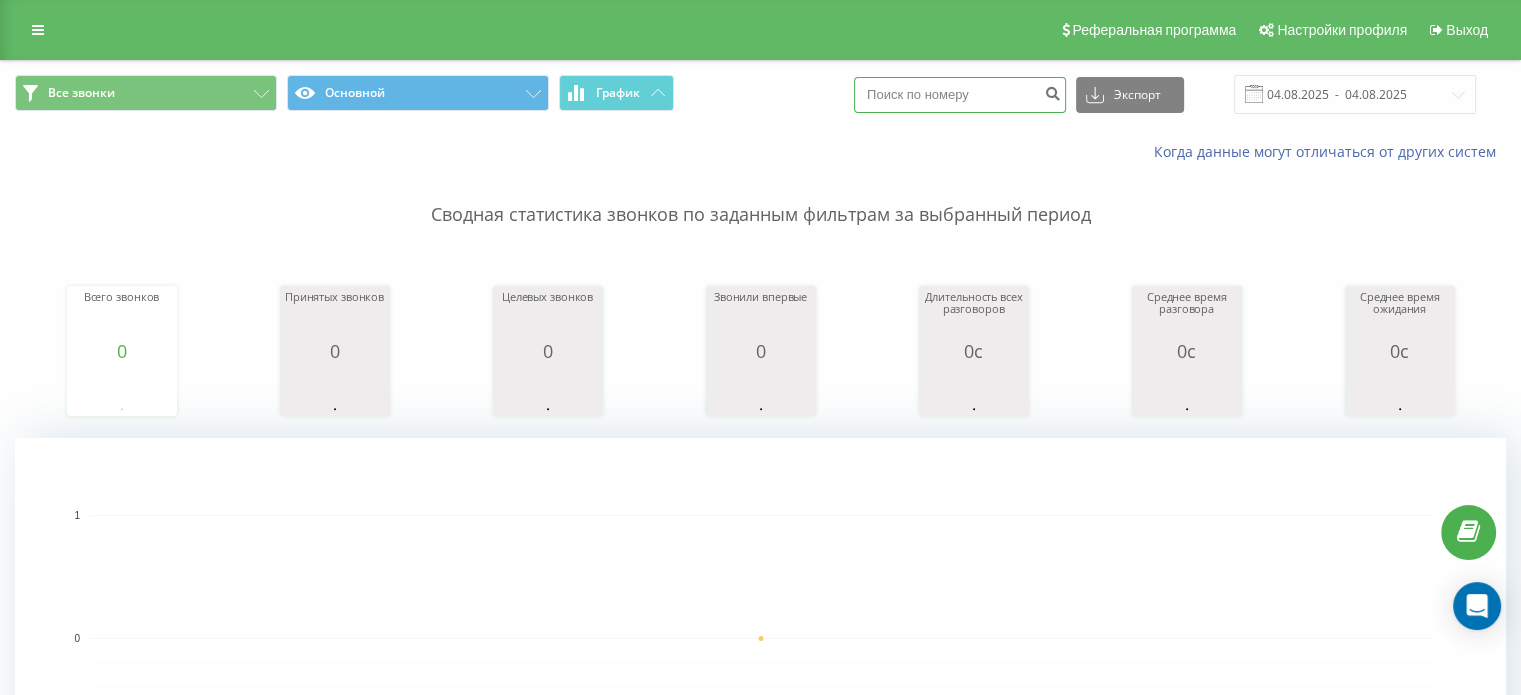 click at bounding box center (960, 95) 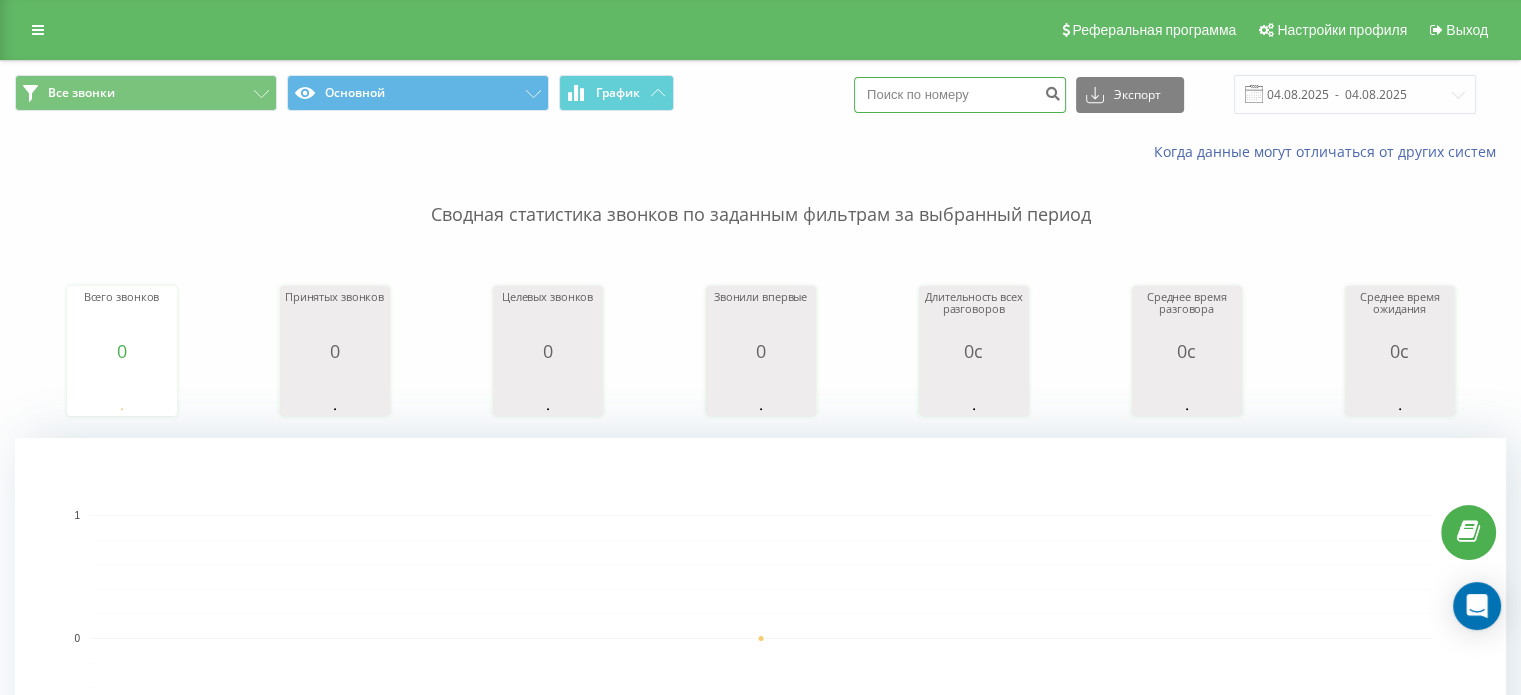 paste on "0967735221" 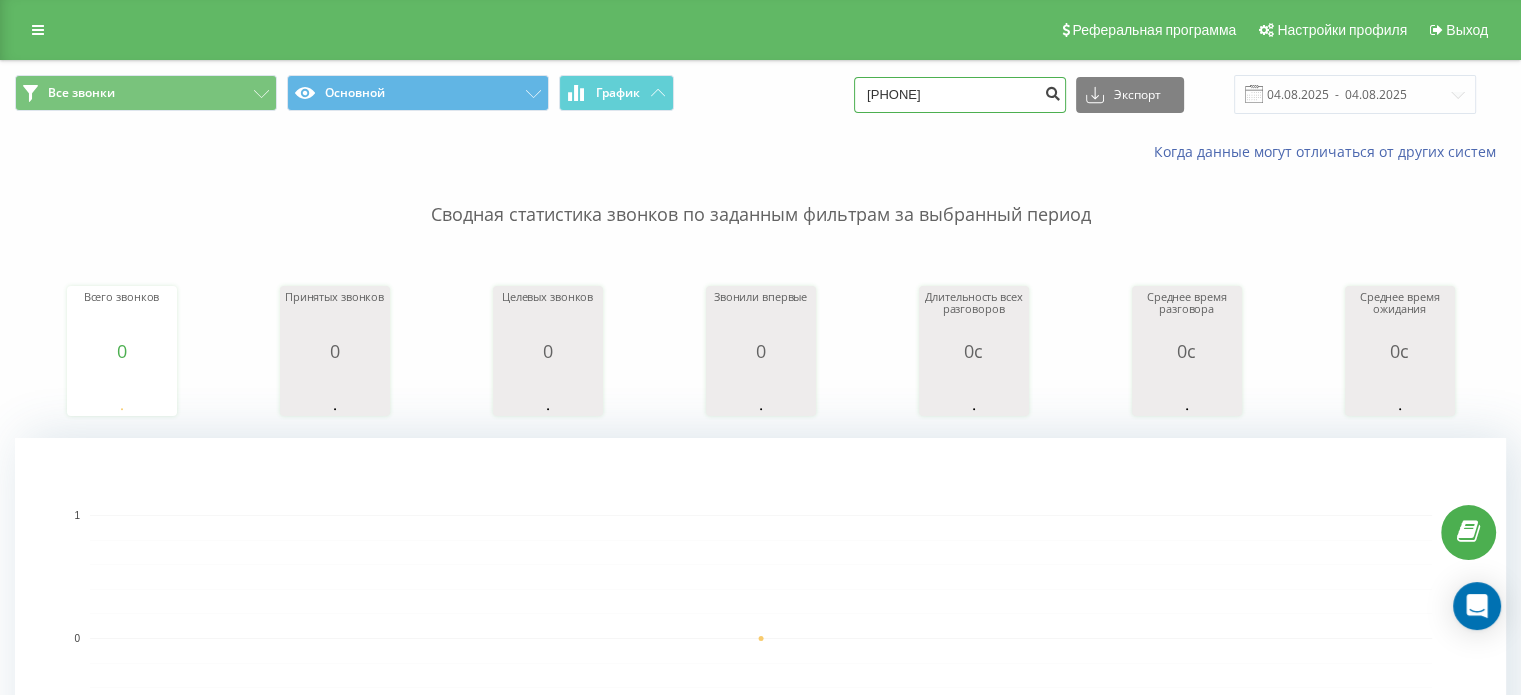 type on "0967735221" 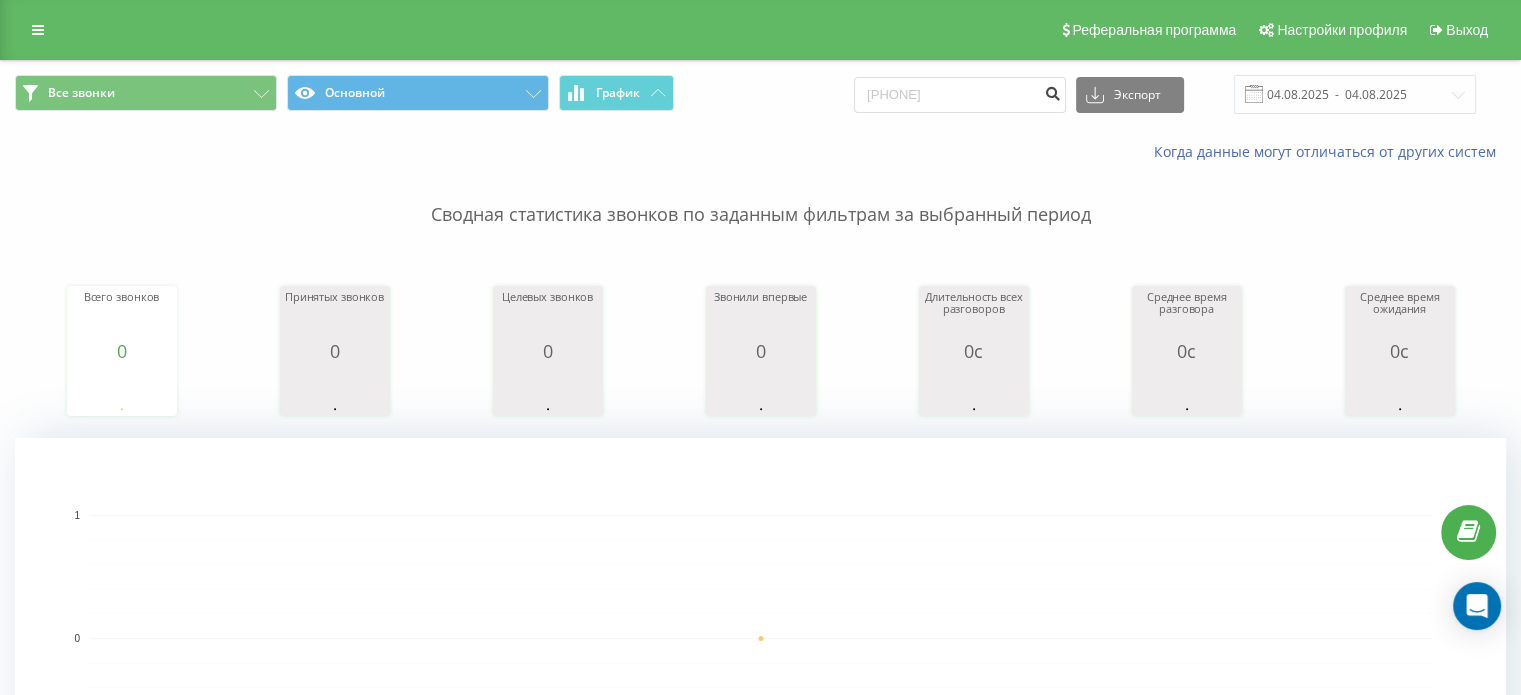 click at bounding box center (1052, 91) 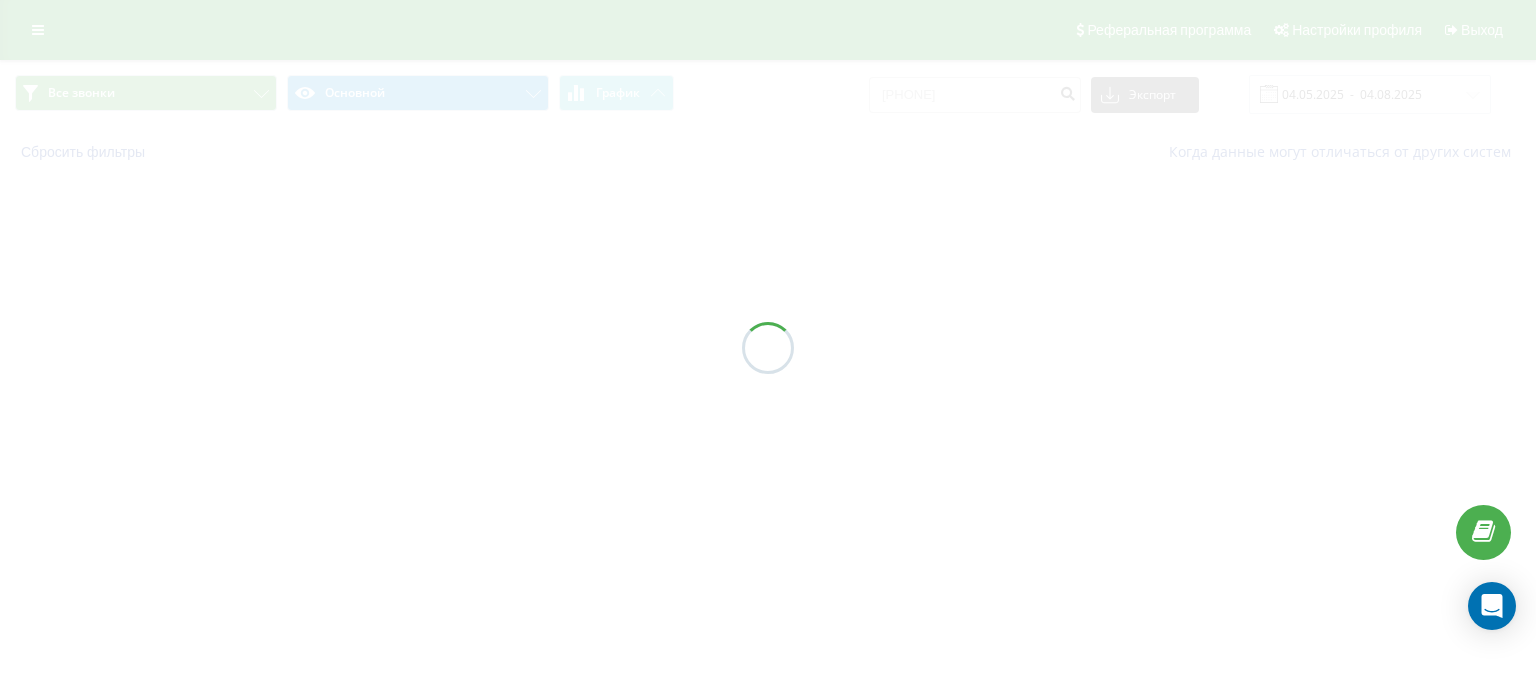 scroll, scrollTop: 0, scrollLeft: 0, axis: both 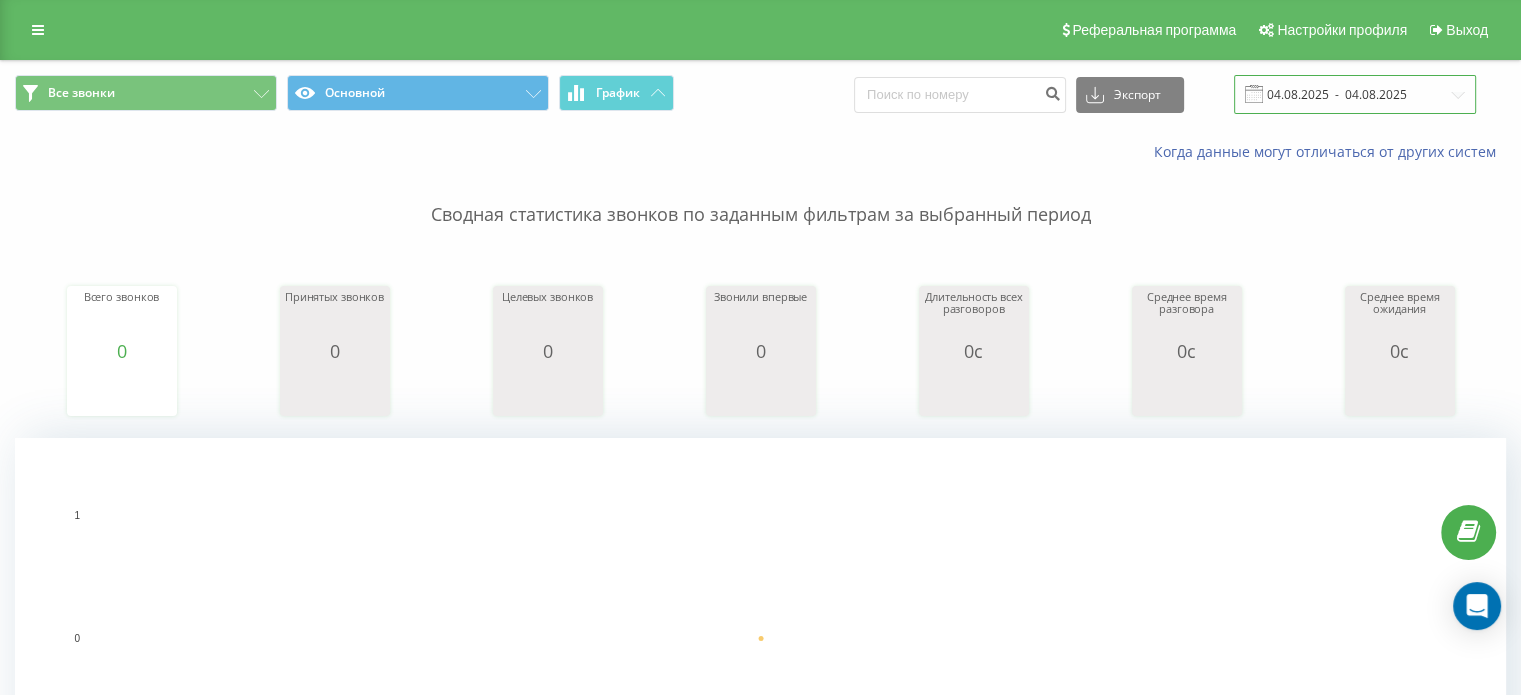 click on "04.08.2025  -  04.08.2025" at bounding box center (1355, 94) 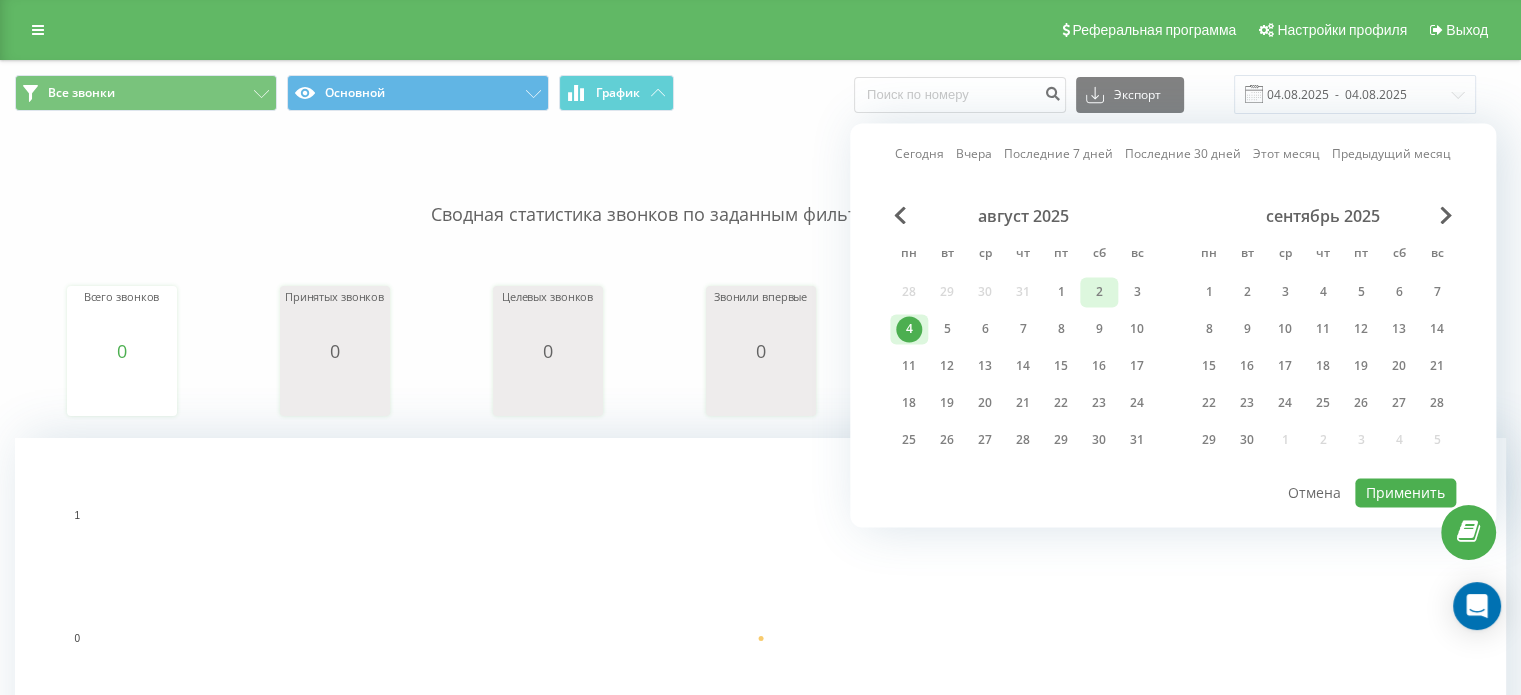 click on "2" at bounding box center [1099, 292] 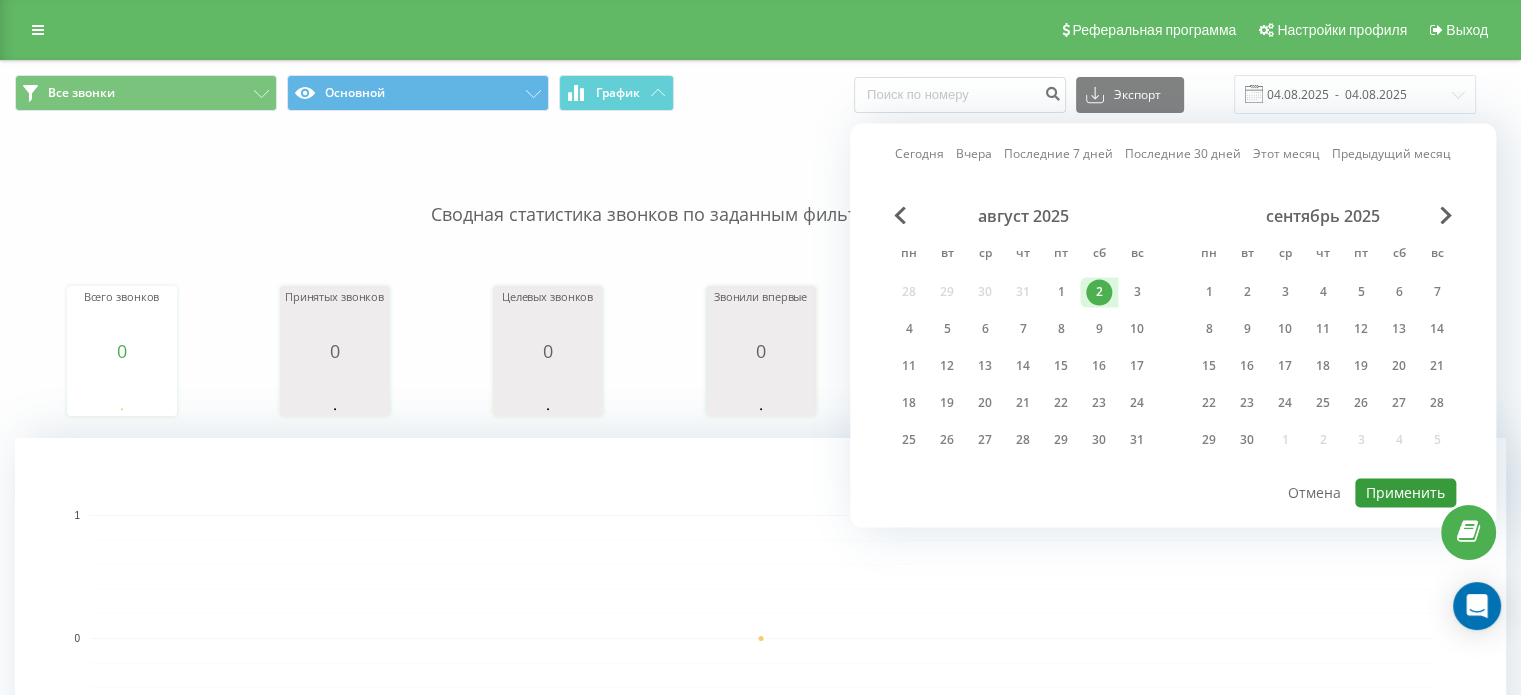 click on "Применить" at bounding box center [1405, 492] 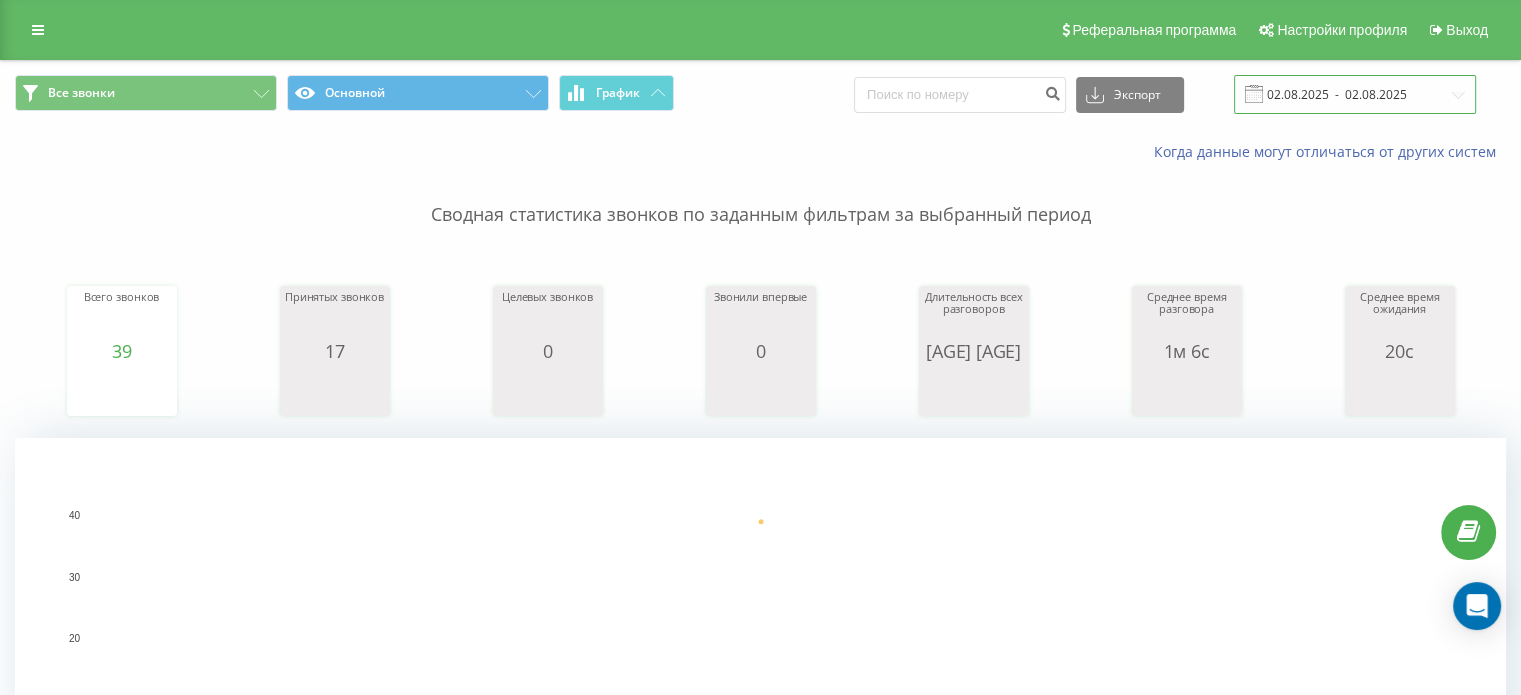 click on "02.08.2025  -  02.08.2025" at bounding box center (1355, 94) 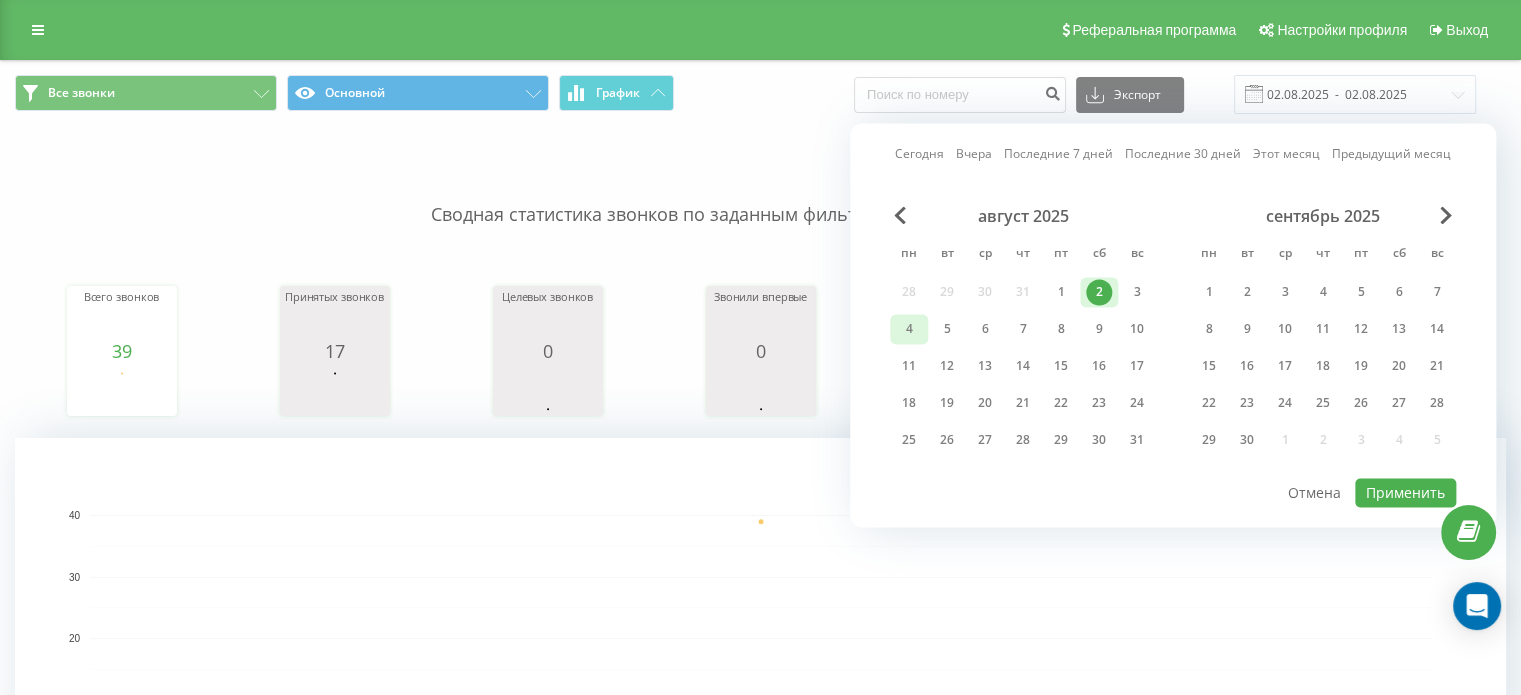 click on "4" at bounding box center (909, 329) 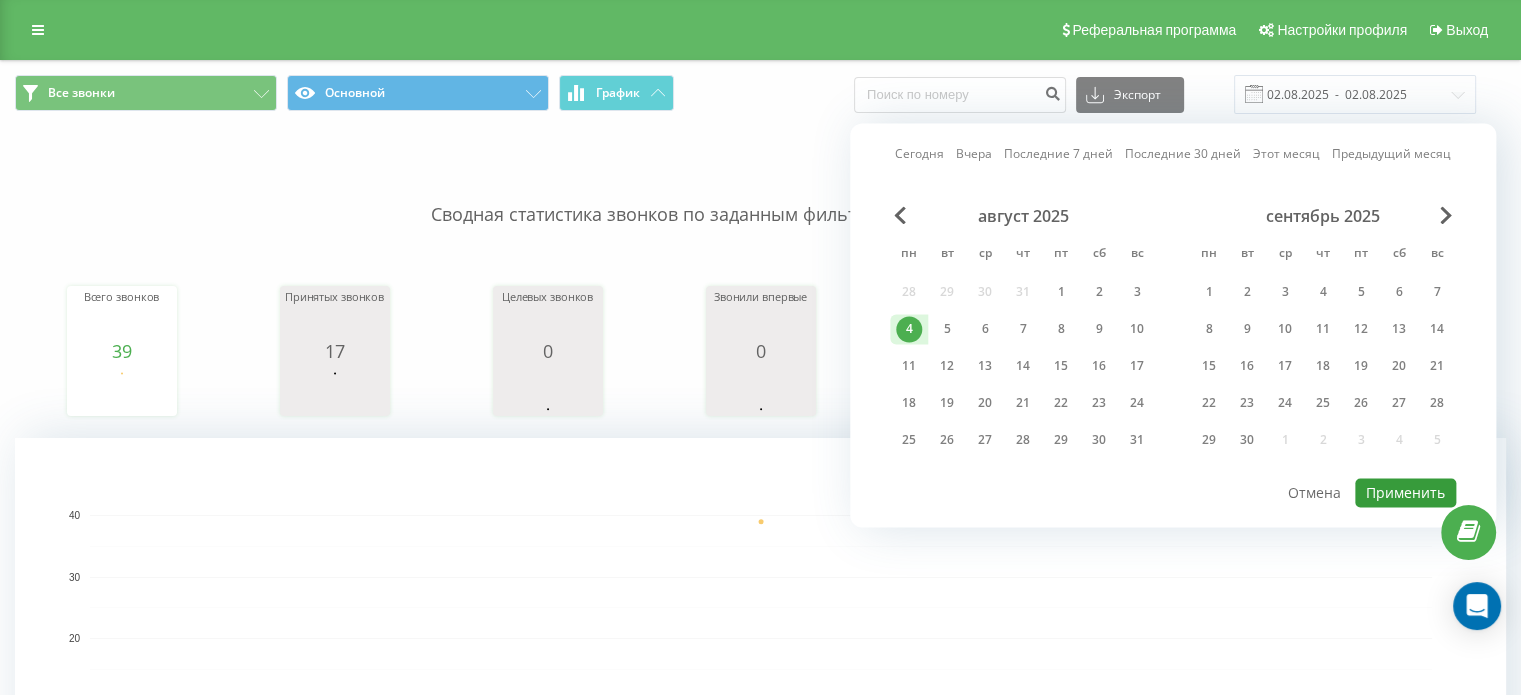 click on "Применить" at bounding box center [1405, 492] 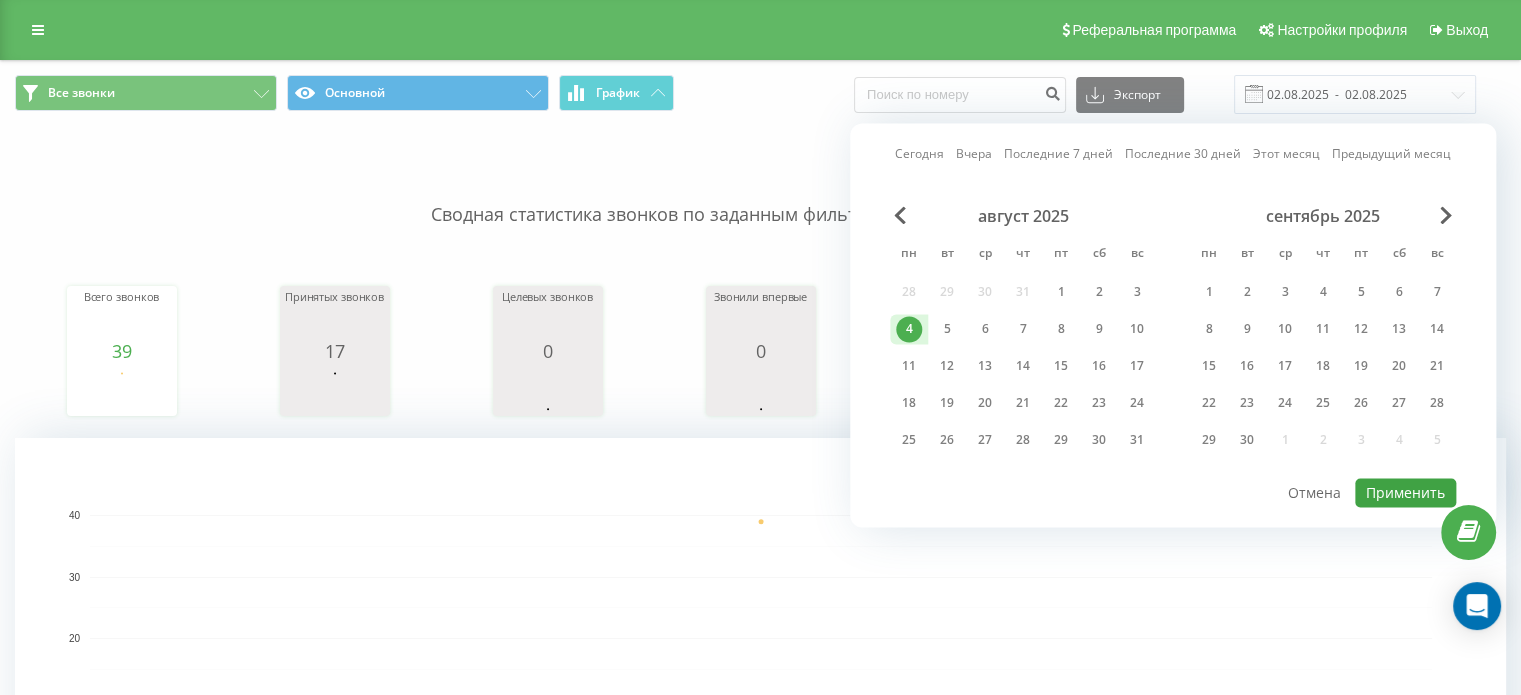 type on "04.08.2025  -  04.08.2025" 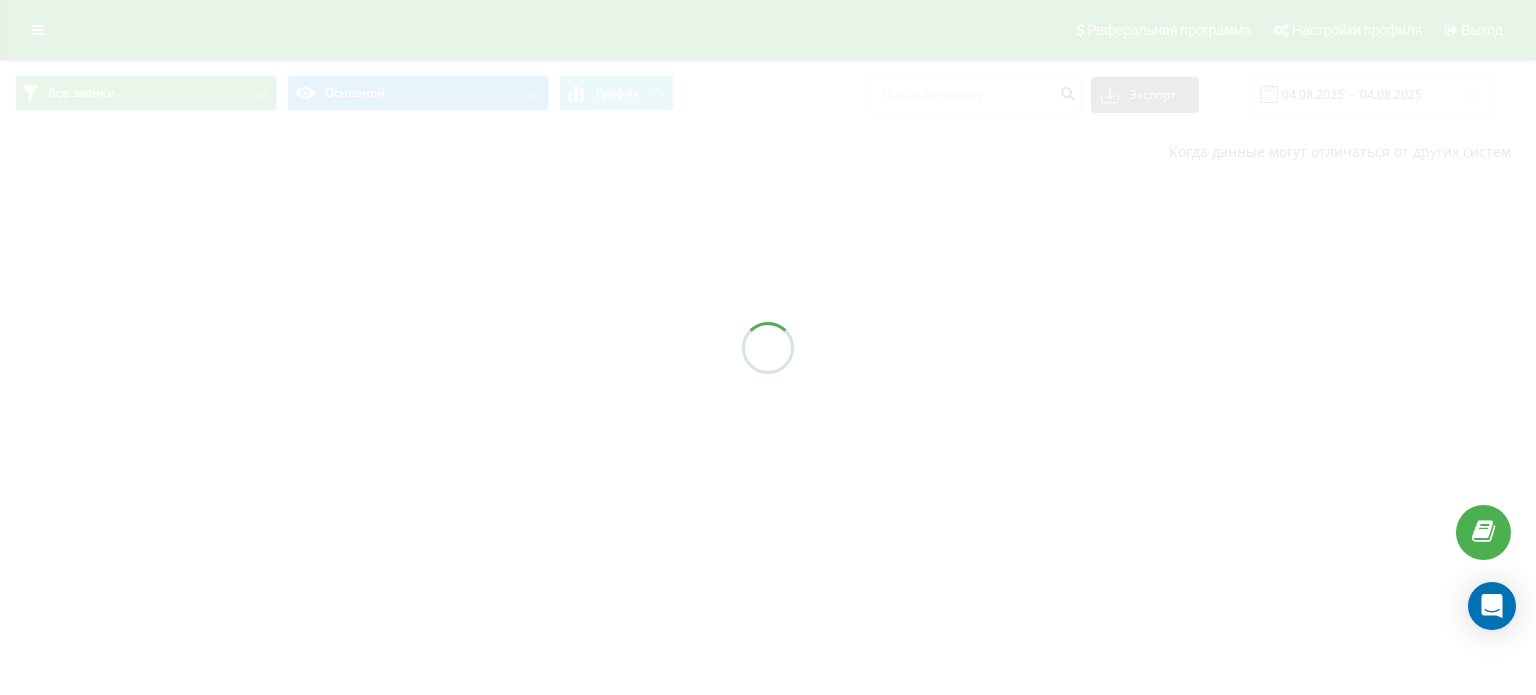 scroll, scrollTop: 0, scrollLeft: 0, axis: both 